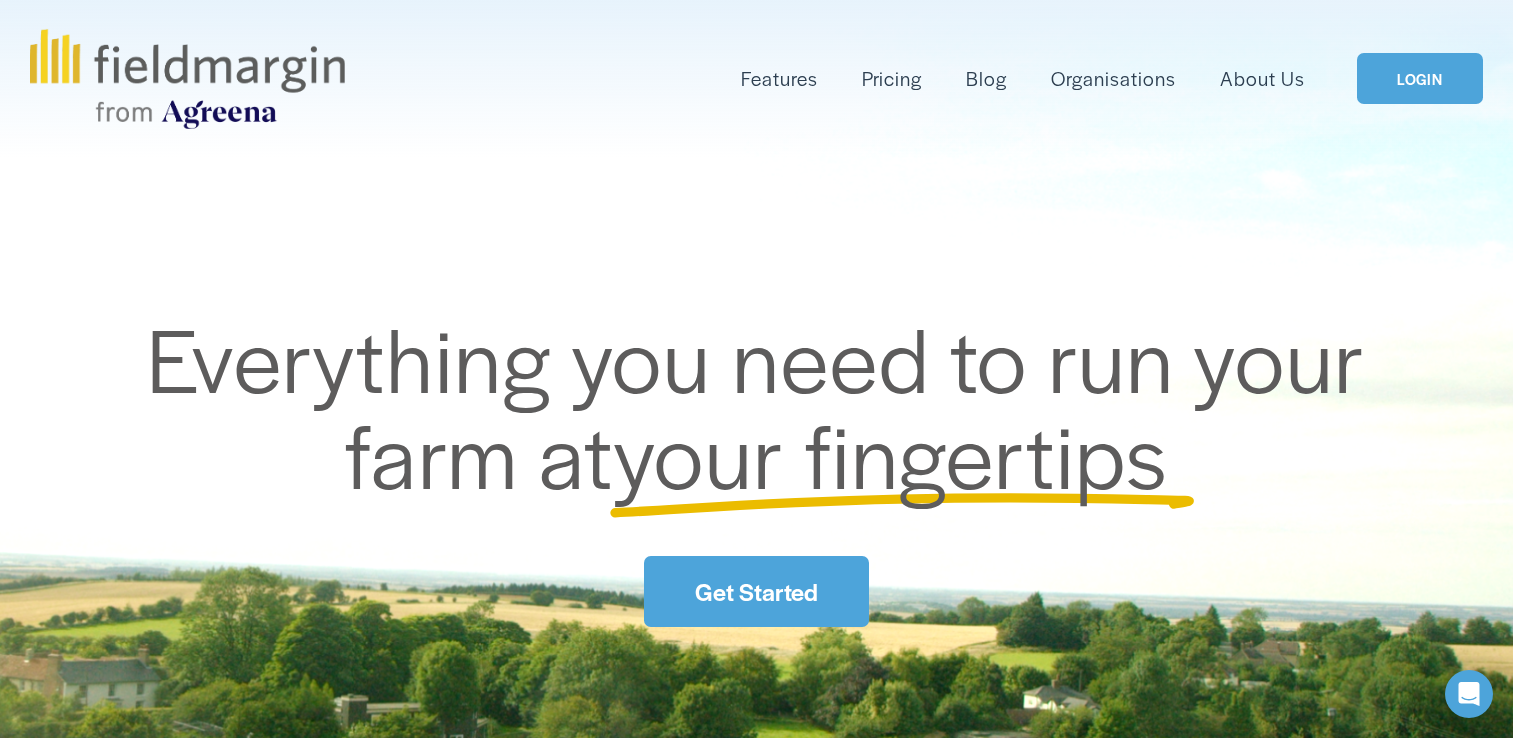 scroll, scrollTop: 0, scrollLeft: 0, axis: both 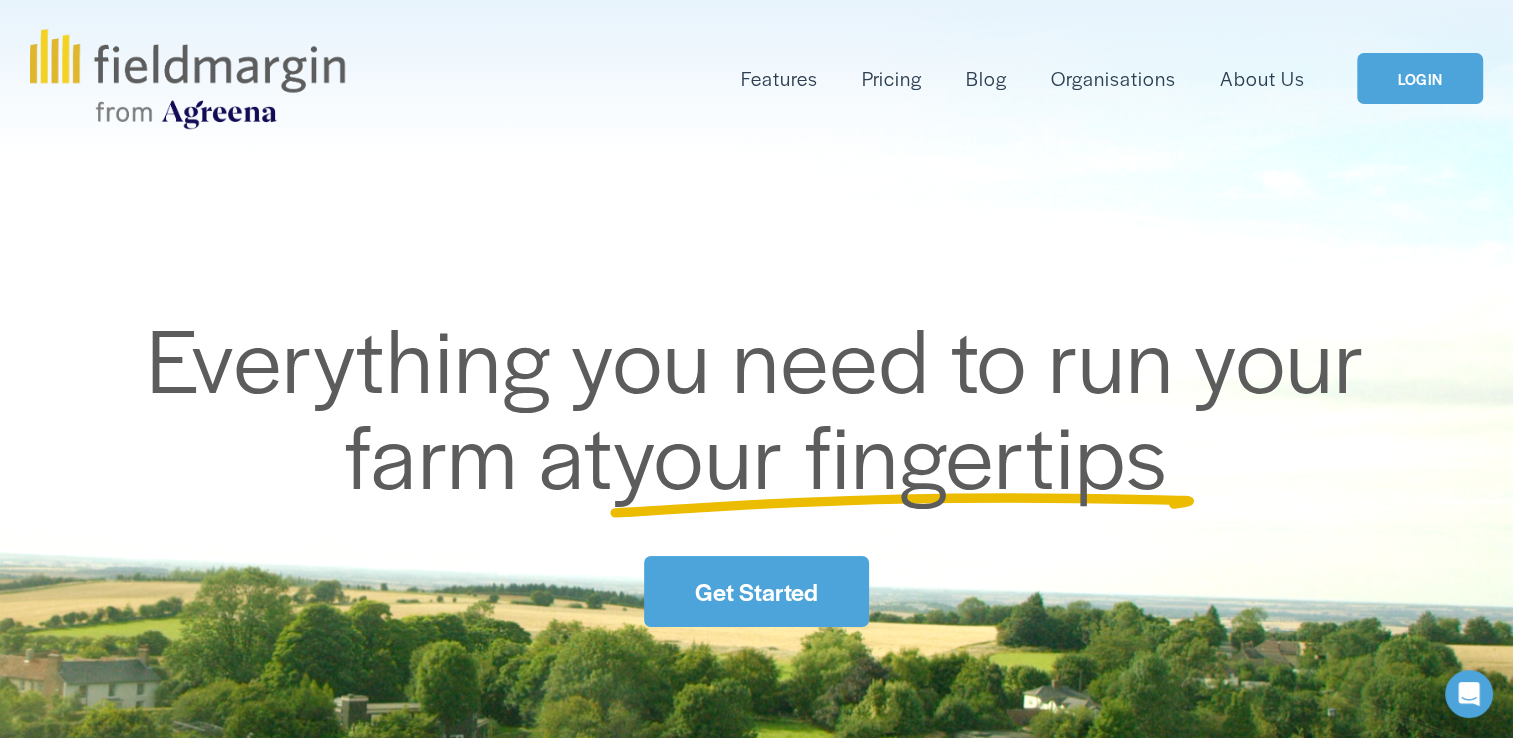 click on "Get Started" at bounding box center [756, 591] 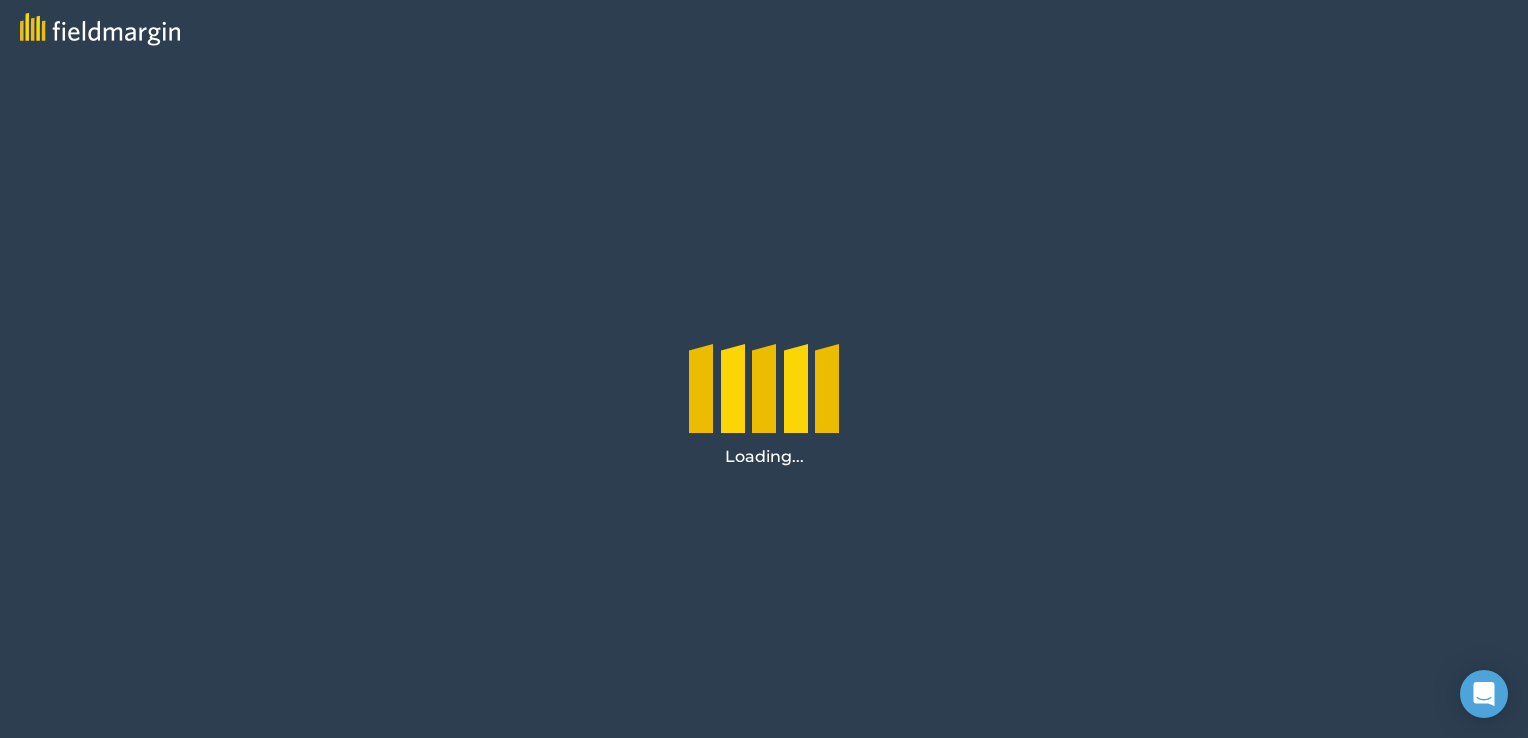 scroll, scrollTop: 0, scrollLeft: 0, axis: both 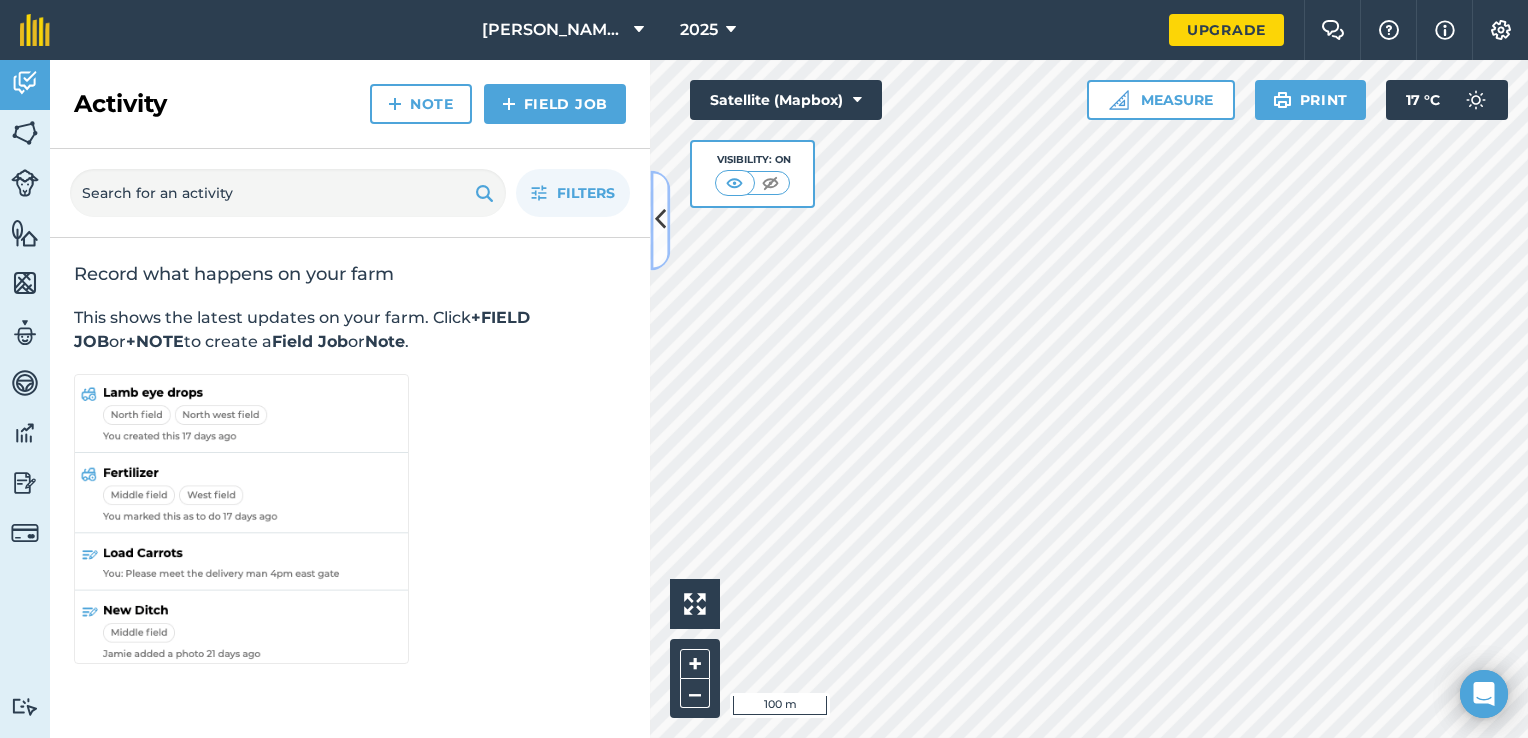 click at bounding box center (660, 220) 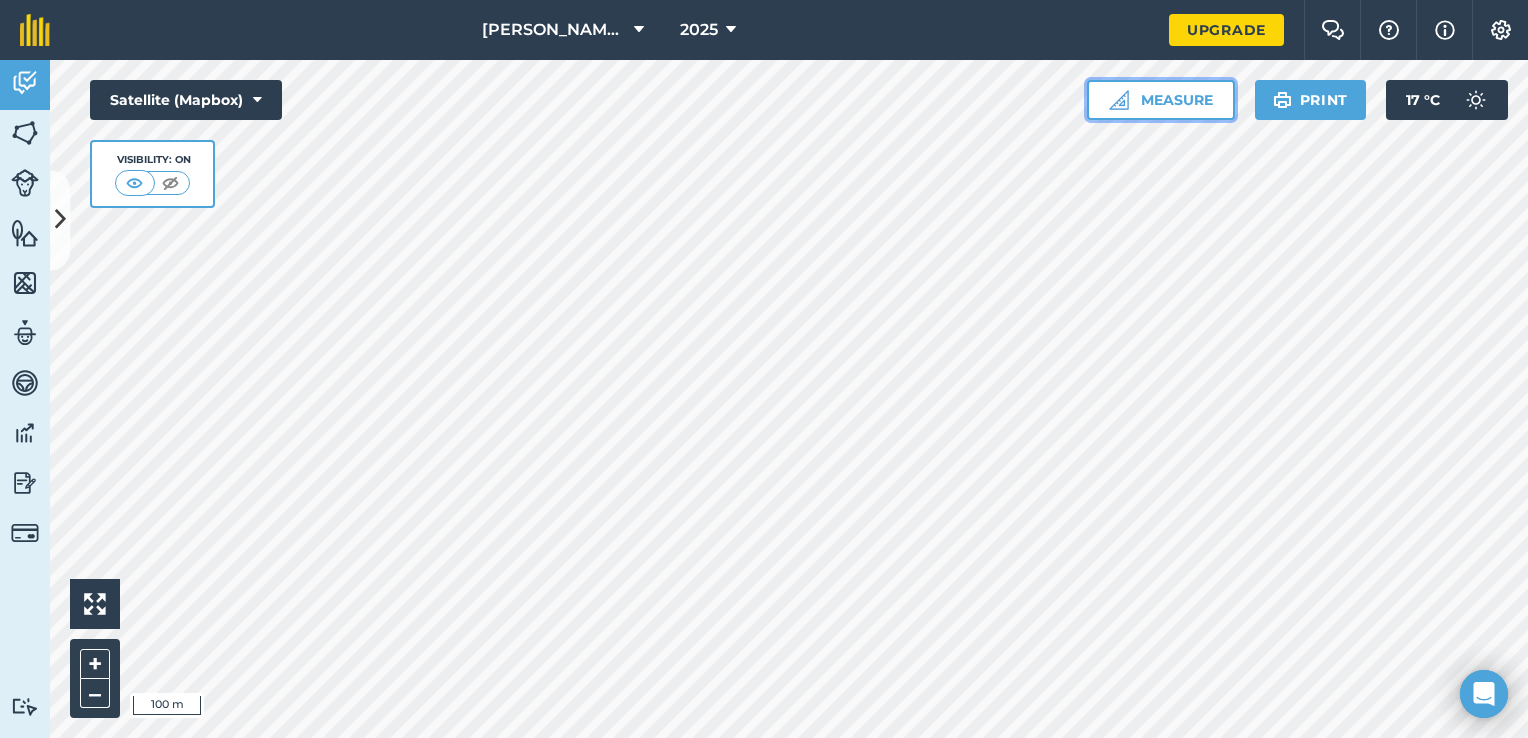 click at bounding box center [1119, 100] 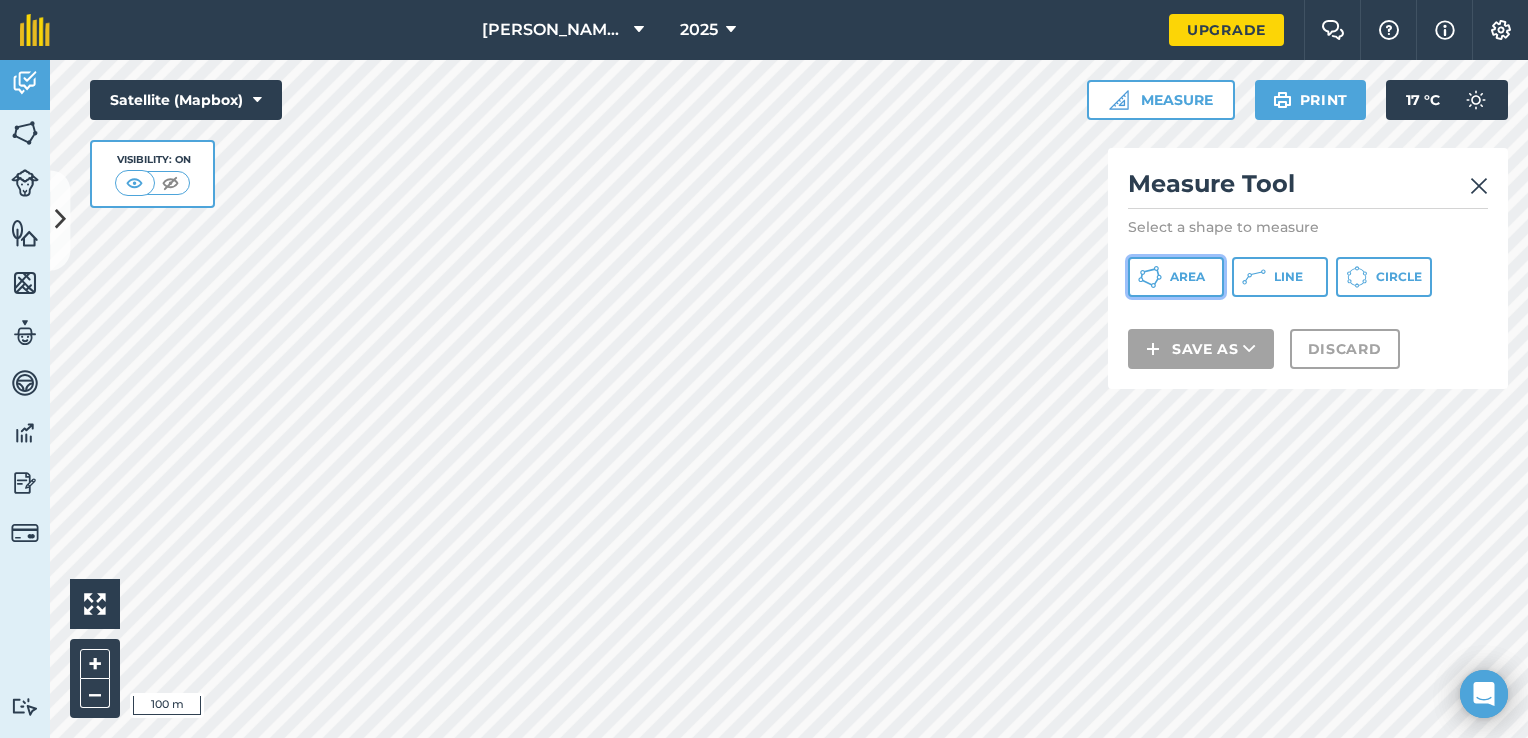 click on "Area" at bounding box center (1187, 277) 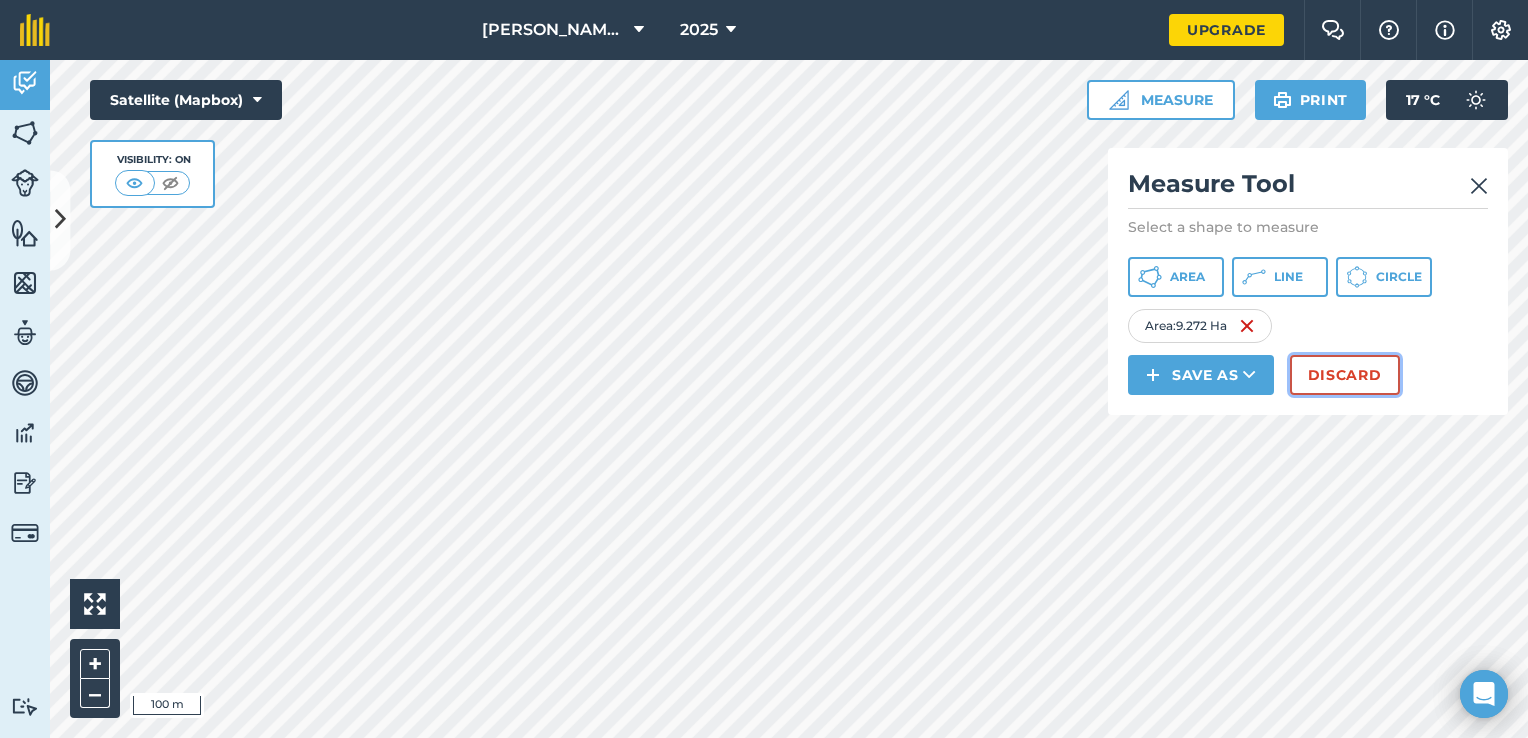 click on "Discard" at bounding box center [1345, 375] 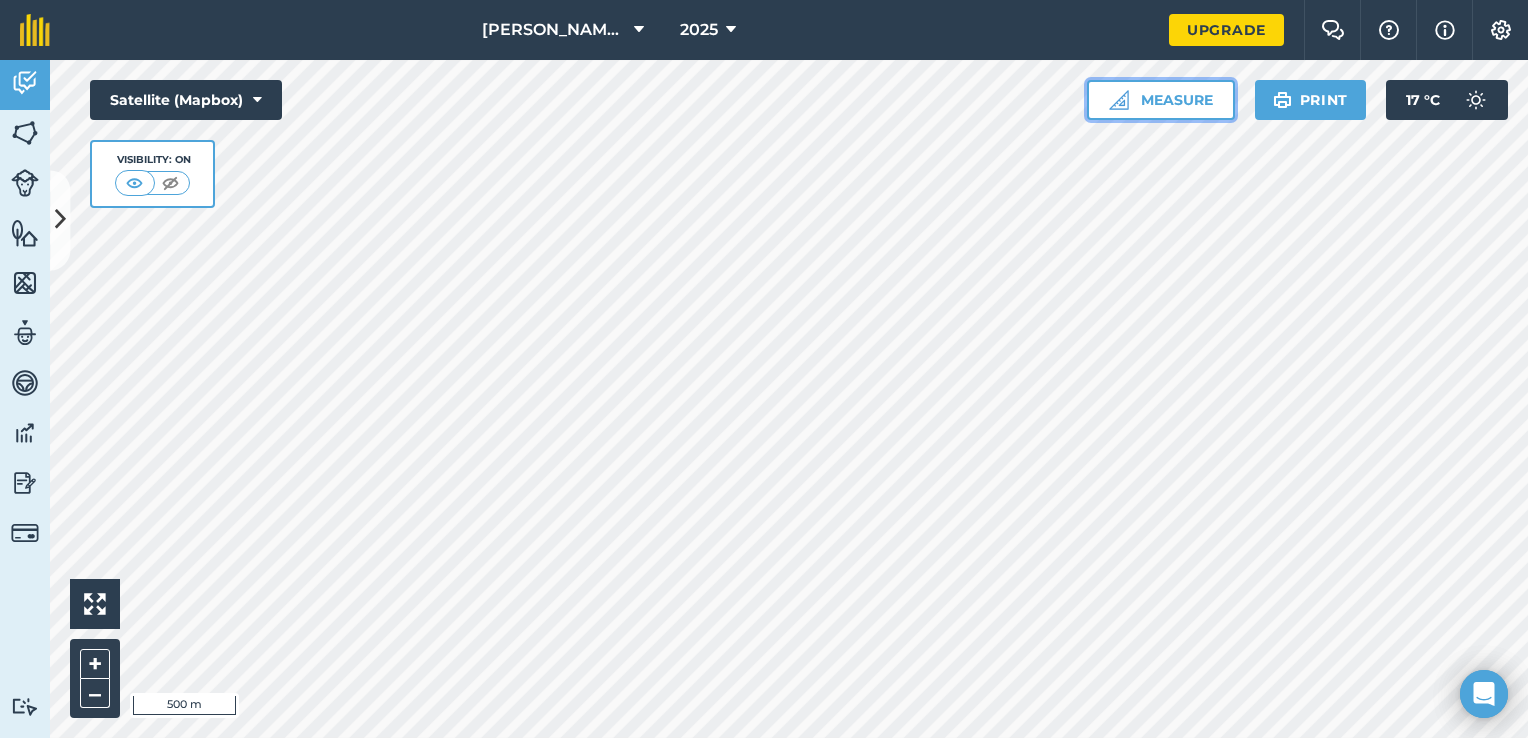 click on "Measure" at bounding box center [1161, 100] 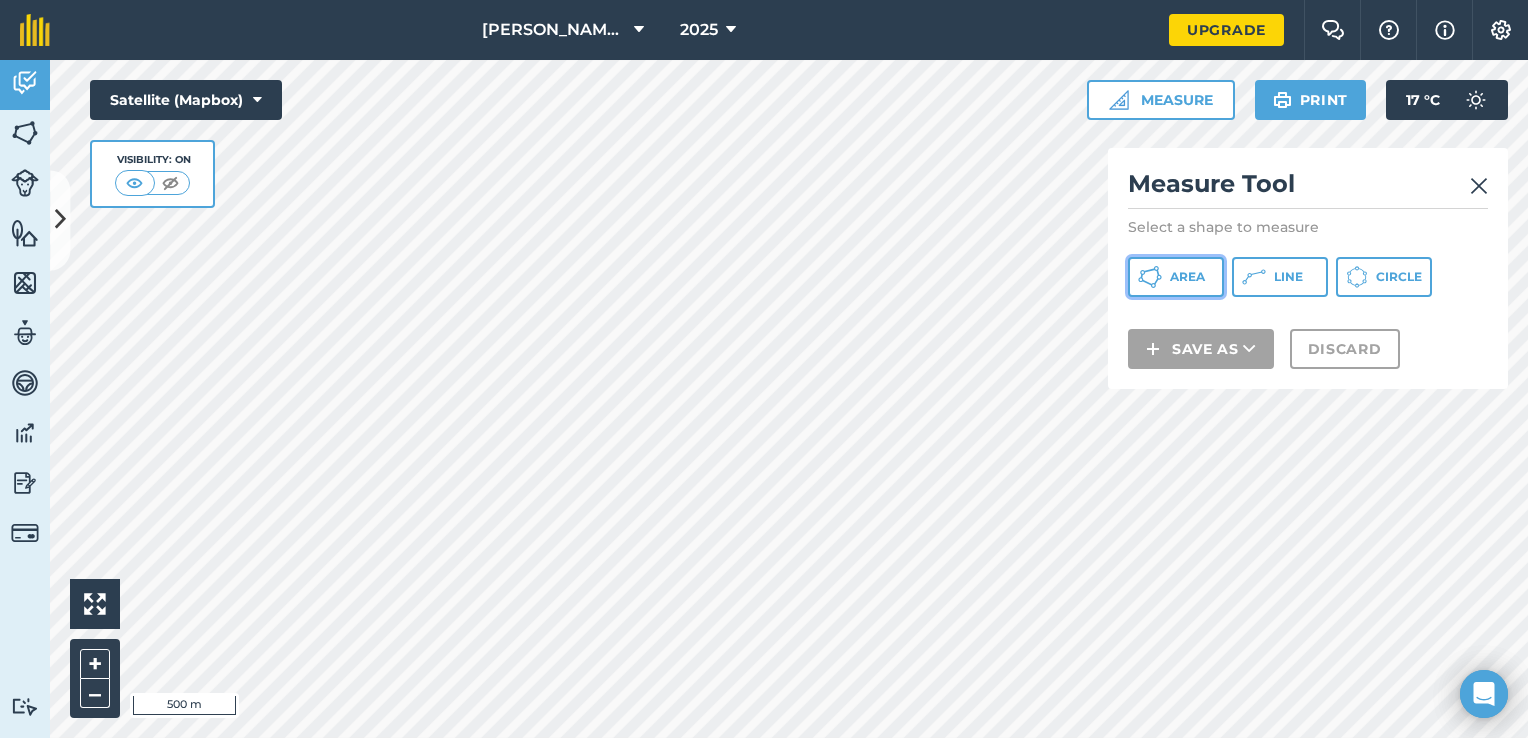 click on "Area" at bounding box center [1176, 277] 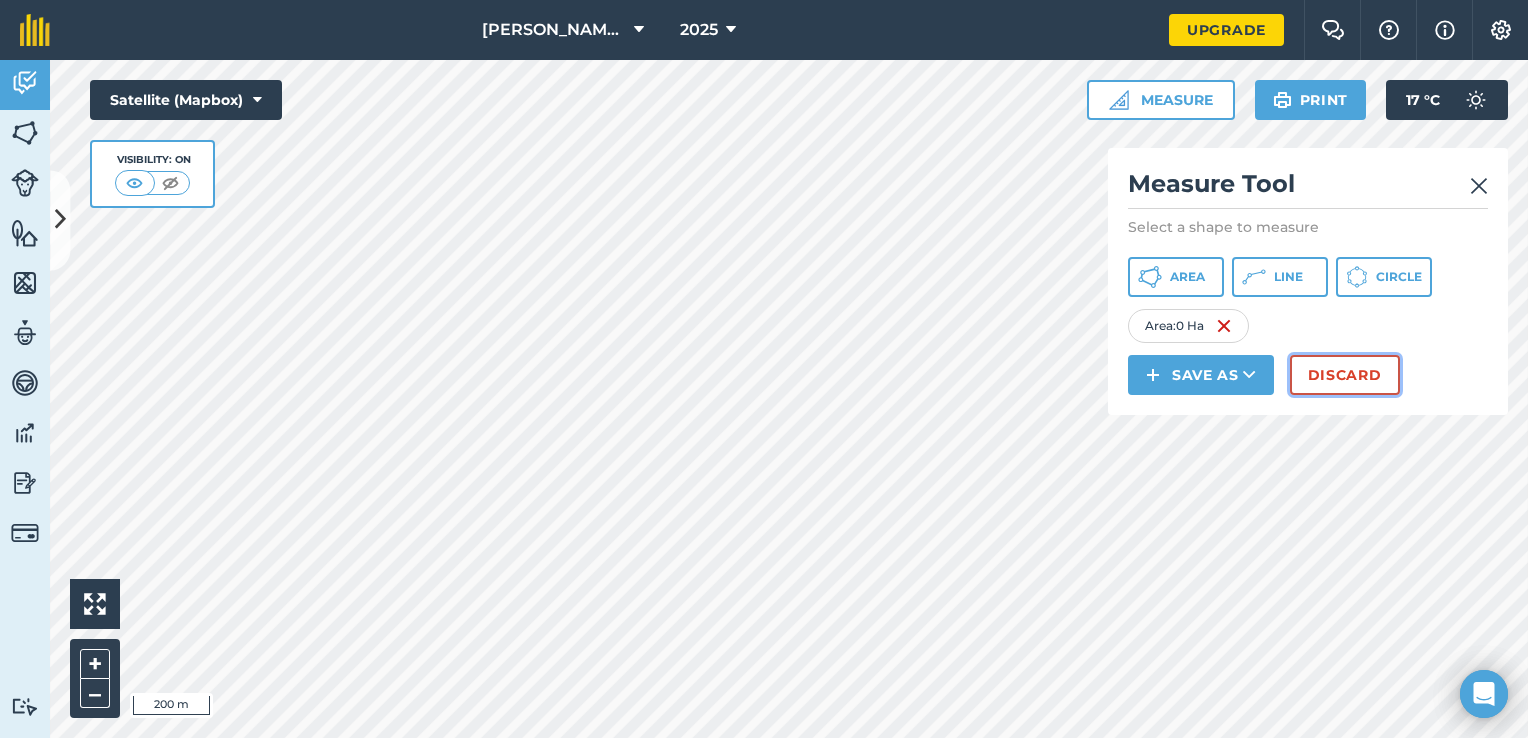click on "Discard" at bounding box center (1345, 375) 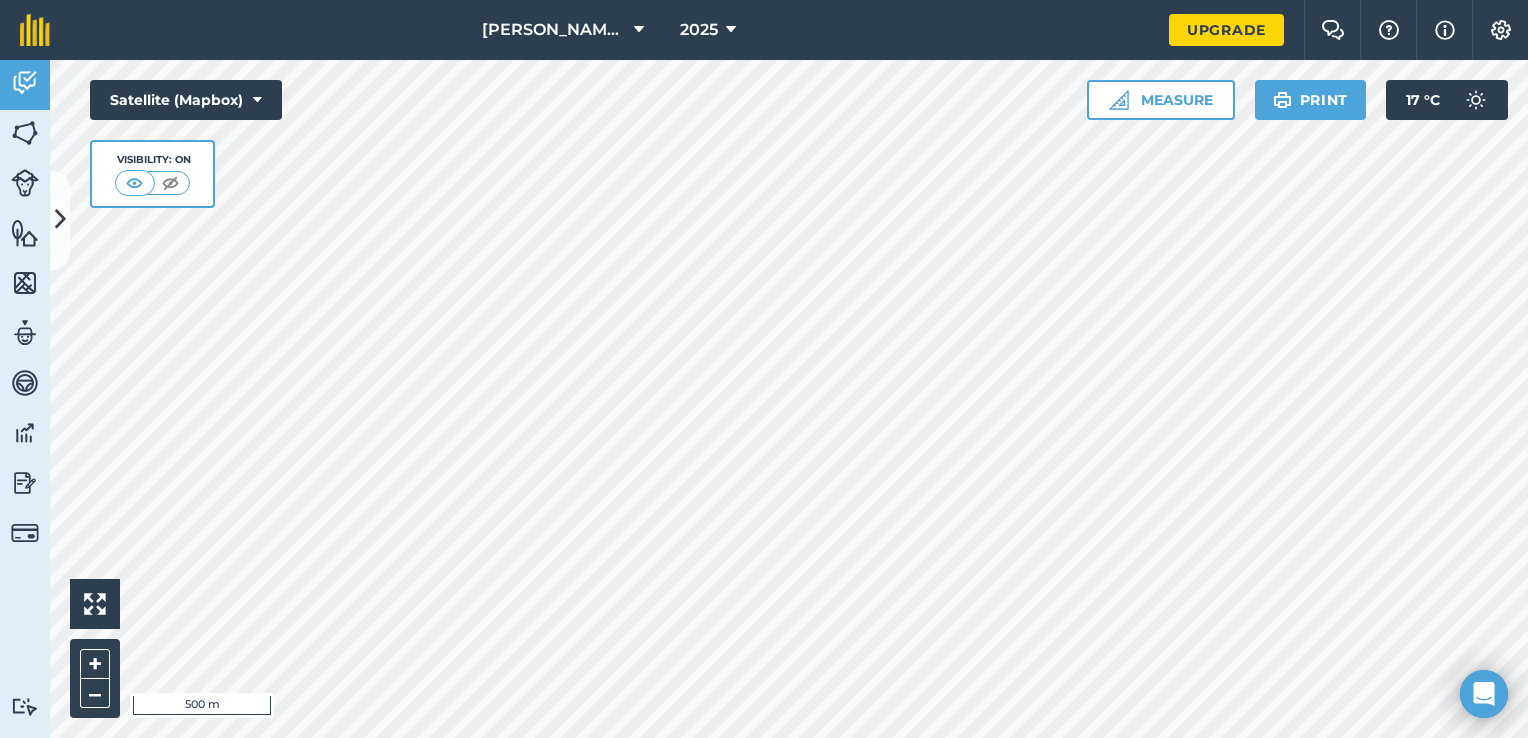 click on "MABULE's HOMESTEAD 2025 Upgrade Farm Chat Help Info Settings Map printing is not available on our free plan Please upgrade to our Essentials, Plus or Pro plan to access this feature. Activity Fields Livestock Features Maps Team Vehicles Data Reporting Billing Tutorials Tutorials Activity   Note   Field Job Filters Record what happens on your farm This shows the latest updates on your farm. Click  +FIELD JOB  or  +NOTE  to create a  Field Job  or  Note . Click to start drawing i 500 m + – Satellite (Mapbox) Visibility: On Measure Print 17   ° C" at bounding box center [764, 369] 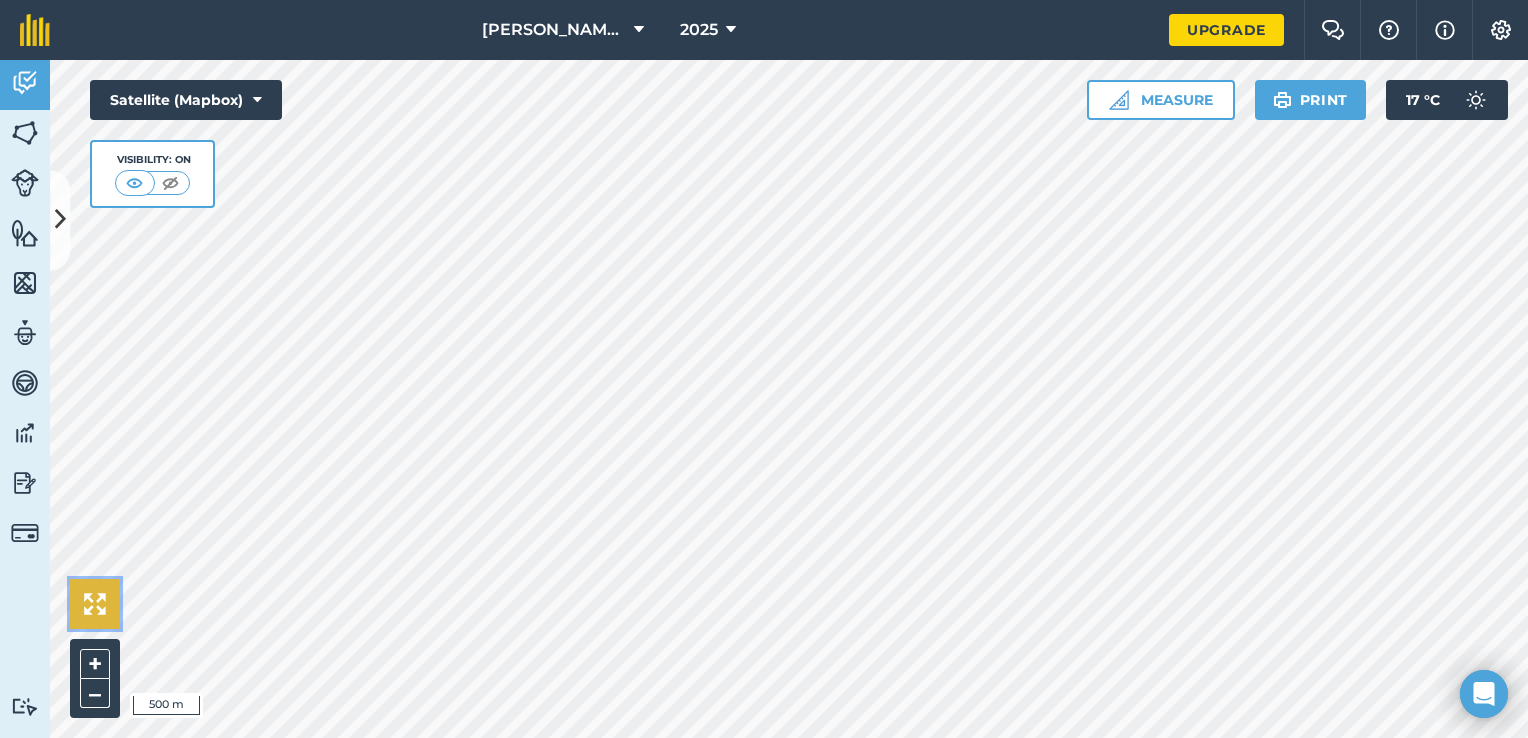 click at bounding box center (95, 604) 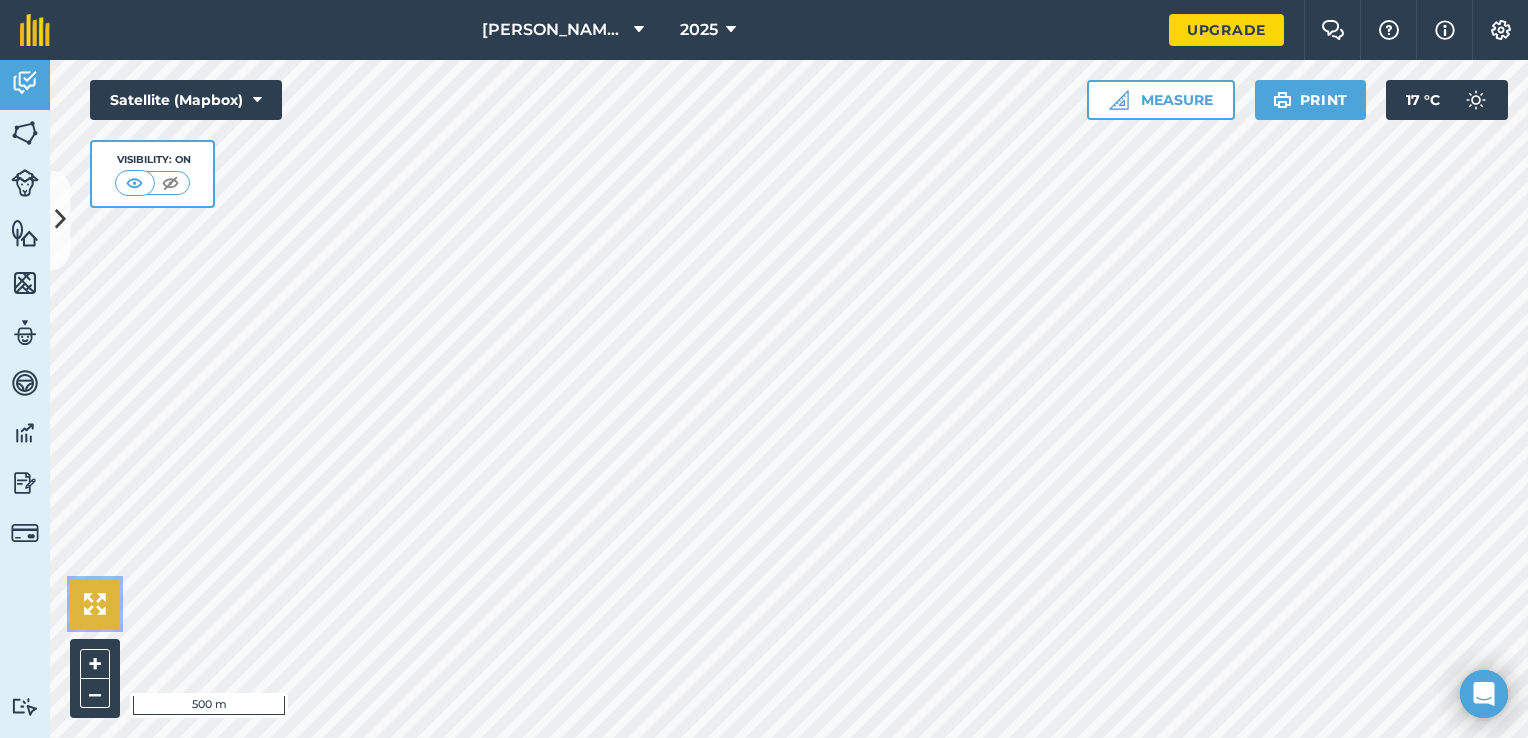 click at bounding box center [95, 604] 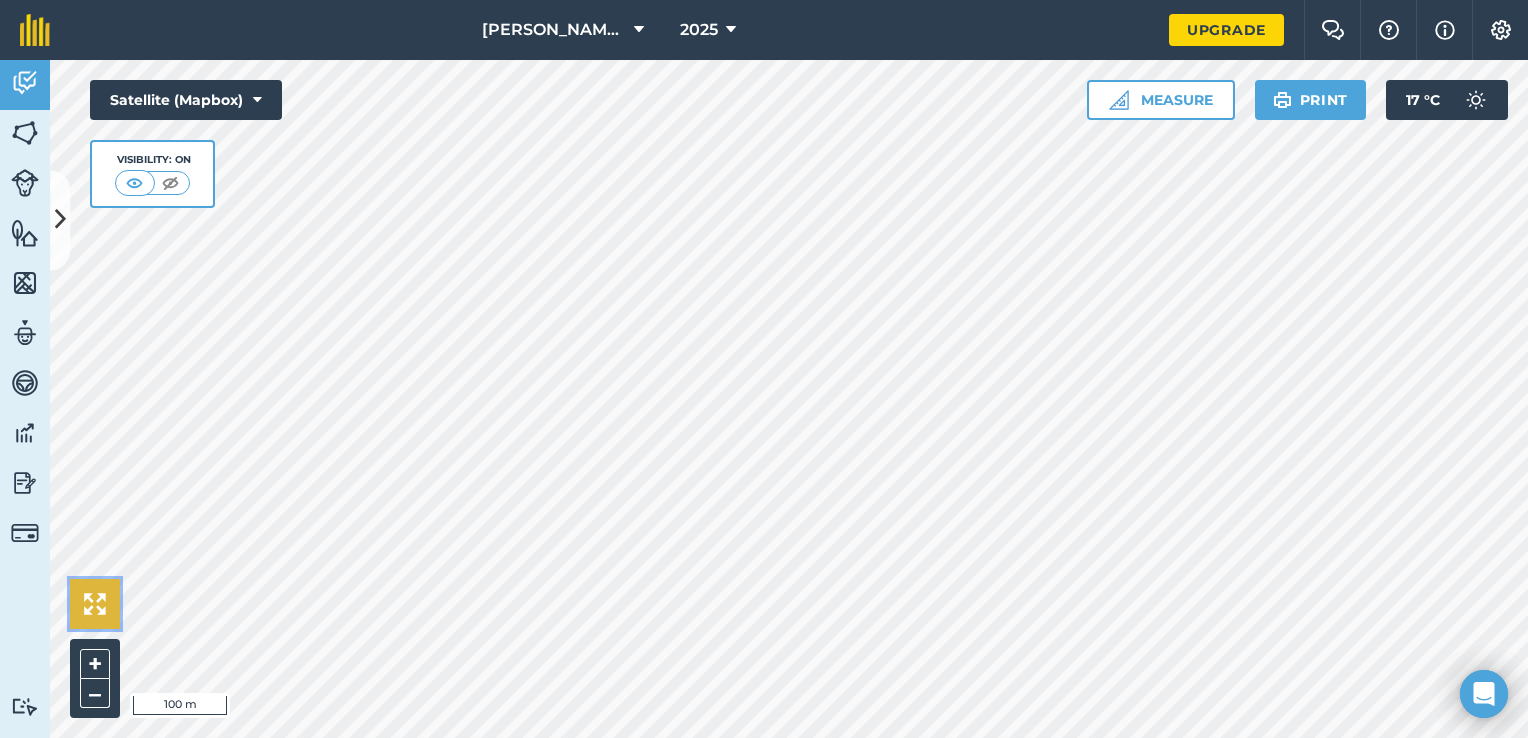 click at bounding box center [95, 604] 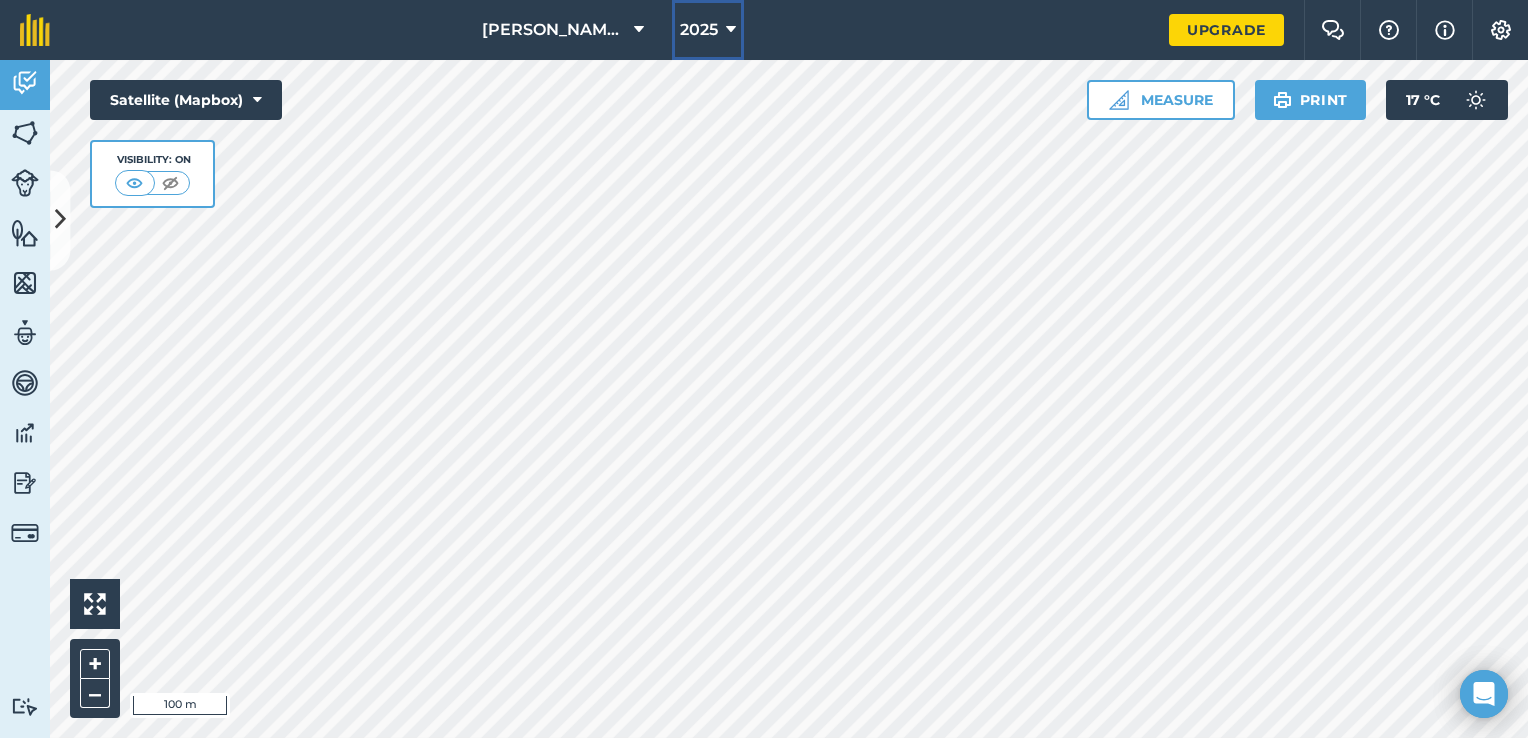 click on "MABULE's HOMESTEAD 2025 Upgrade Farm Chat Help Info Settings Map printing is not available on our free plan Please upgrade to our Essentials, Plus or Pro plan to access this feature. Activity Fields Livestock Features Maps Team Vehicles Data Reporting Billing Tutorials Tutorials Activity   Note   Field Job Filters Record what happens on your farm This shows the latest updates on your farm. Click  +FIELD JOB  or  +NOTE  to create a  Field Job  or  Note . Click to start drawing i 100 m + – Satellite (Mapbox) Visibility: On Measure Print 17   ° C" at bounding box center [764, 369] 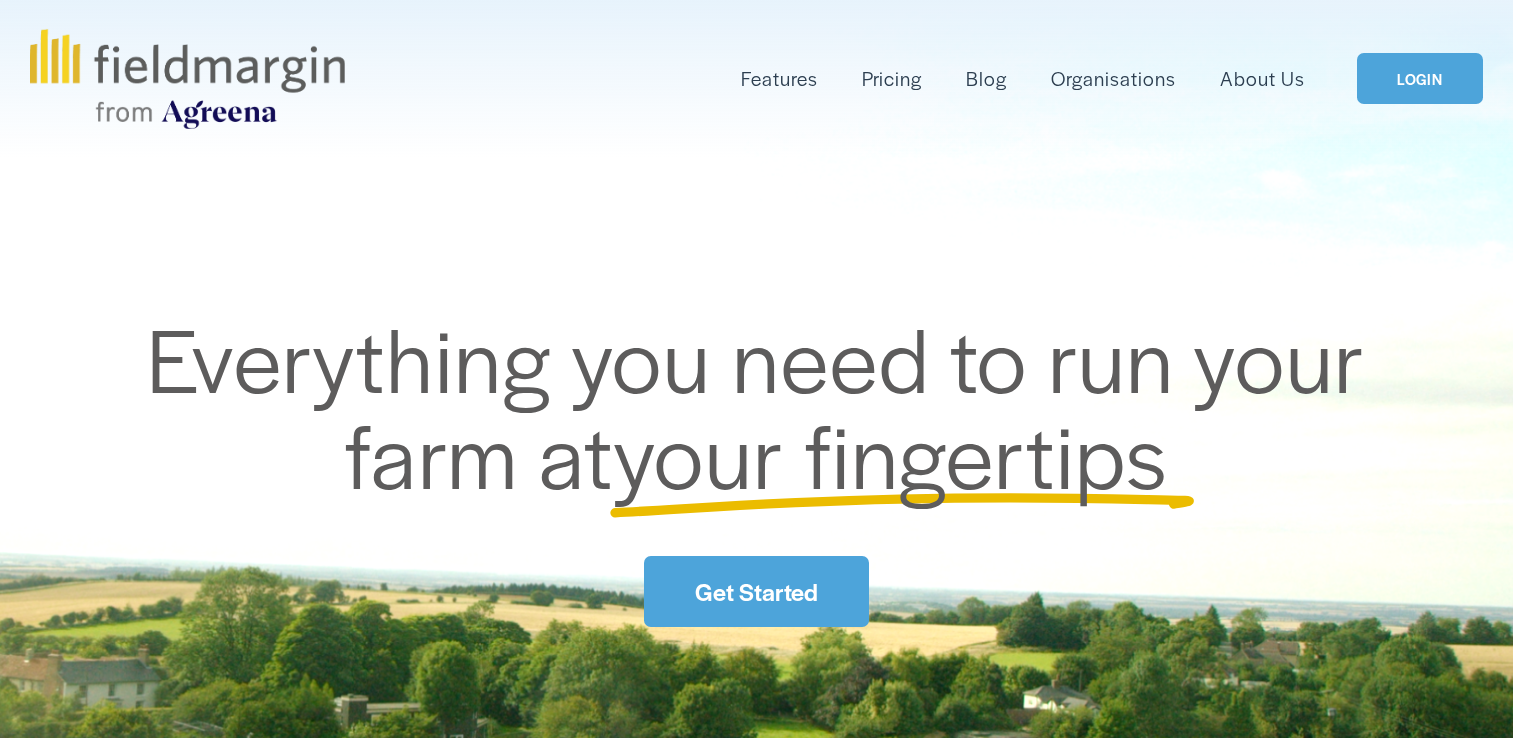 scroll, scrollTop: 0, scrollLeft: 0, axis: both 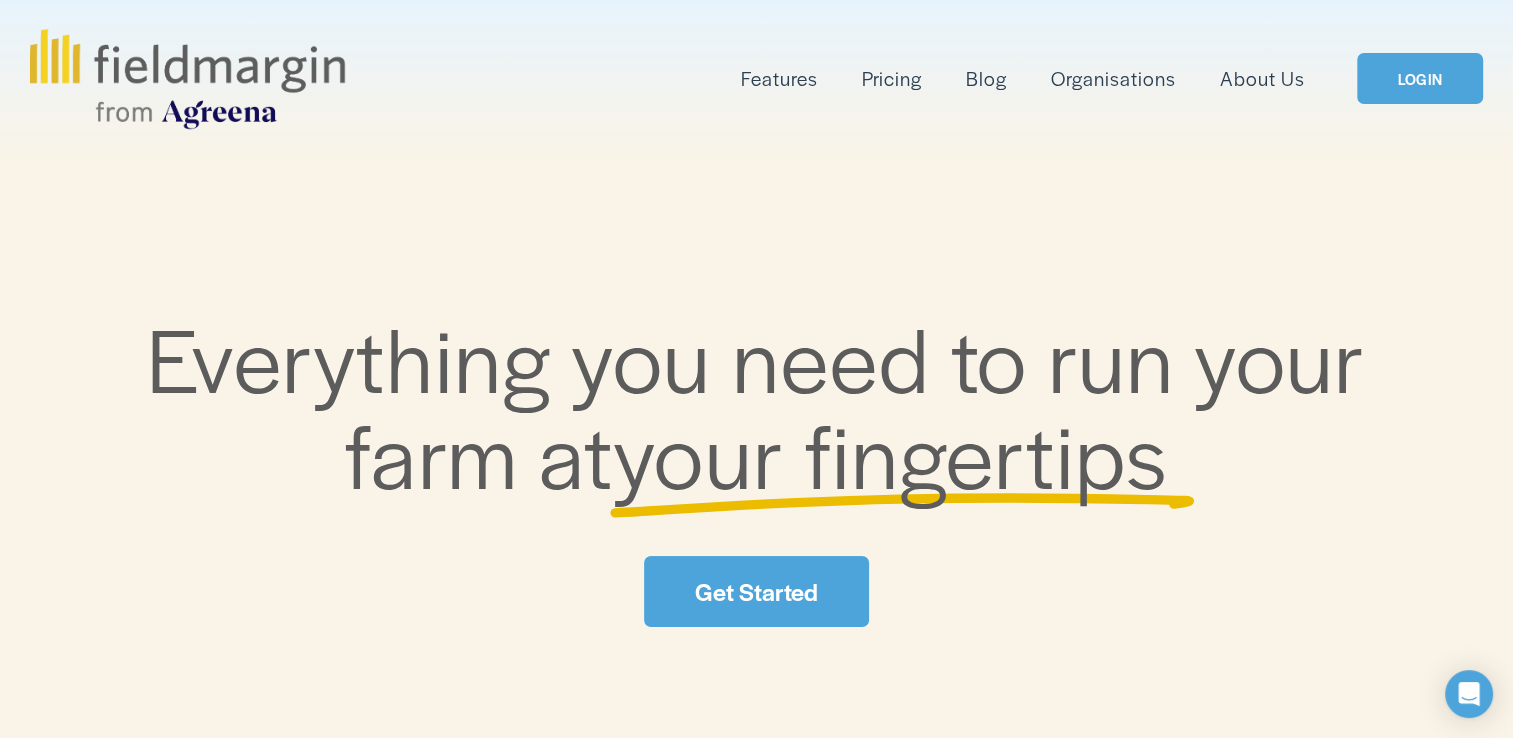 click on "Get Started" at bounding box center [756, 591] 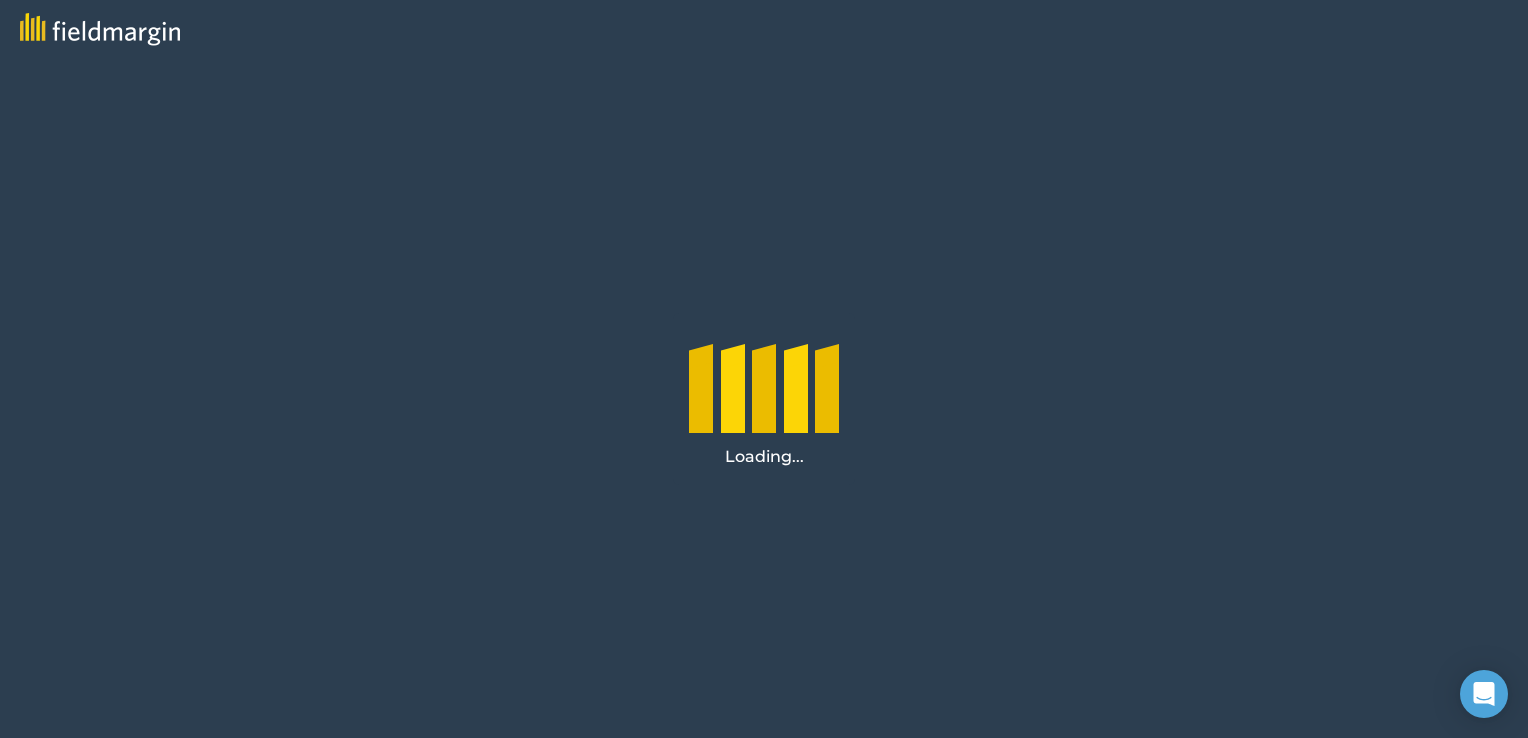scroll, scrollTop: 0, scrollLeft: 0, axis: both 